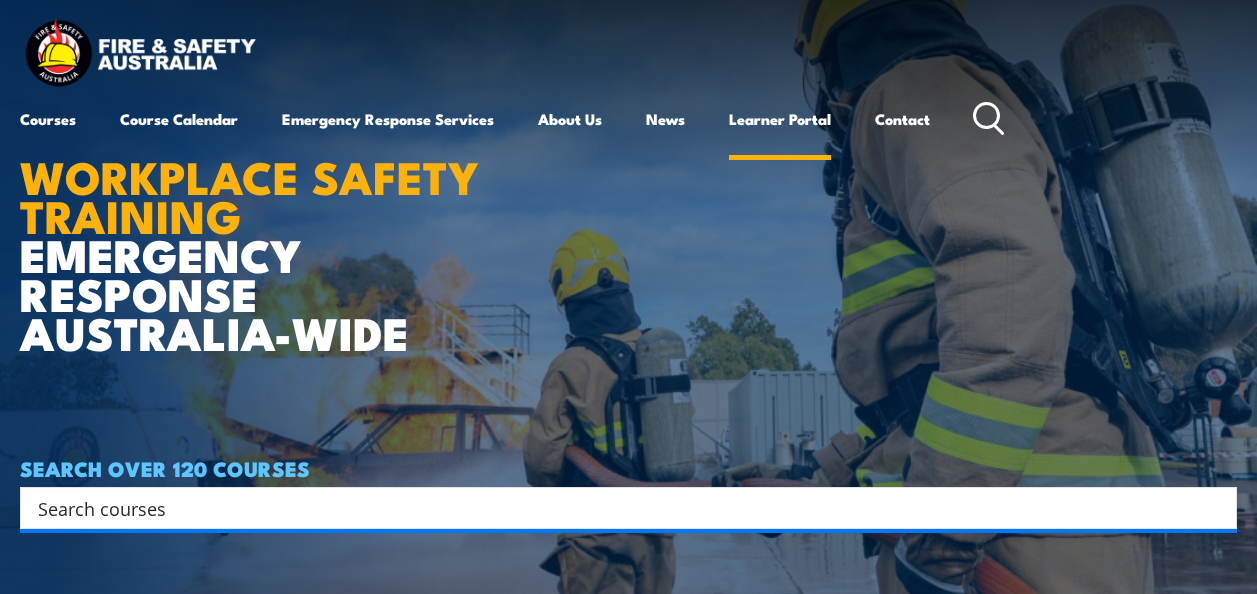 scroll, scrollTop: 0, scrollLeft: 0, axis: both 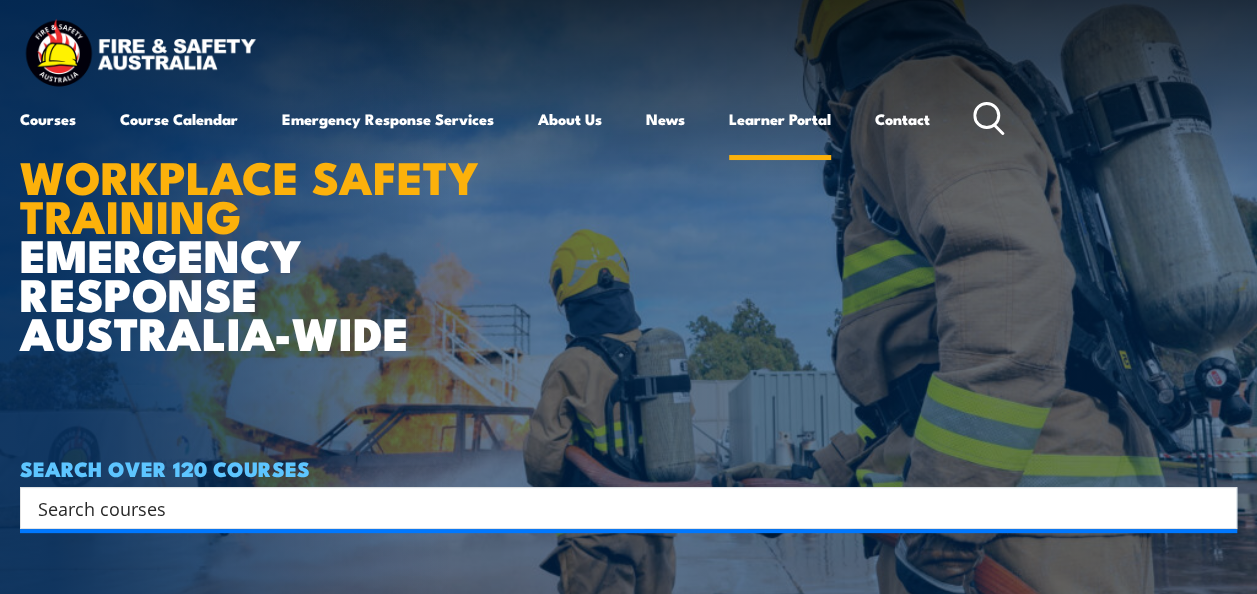 click on "Learner Portal" at bounding box center (780, 119) 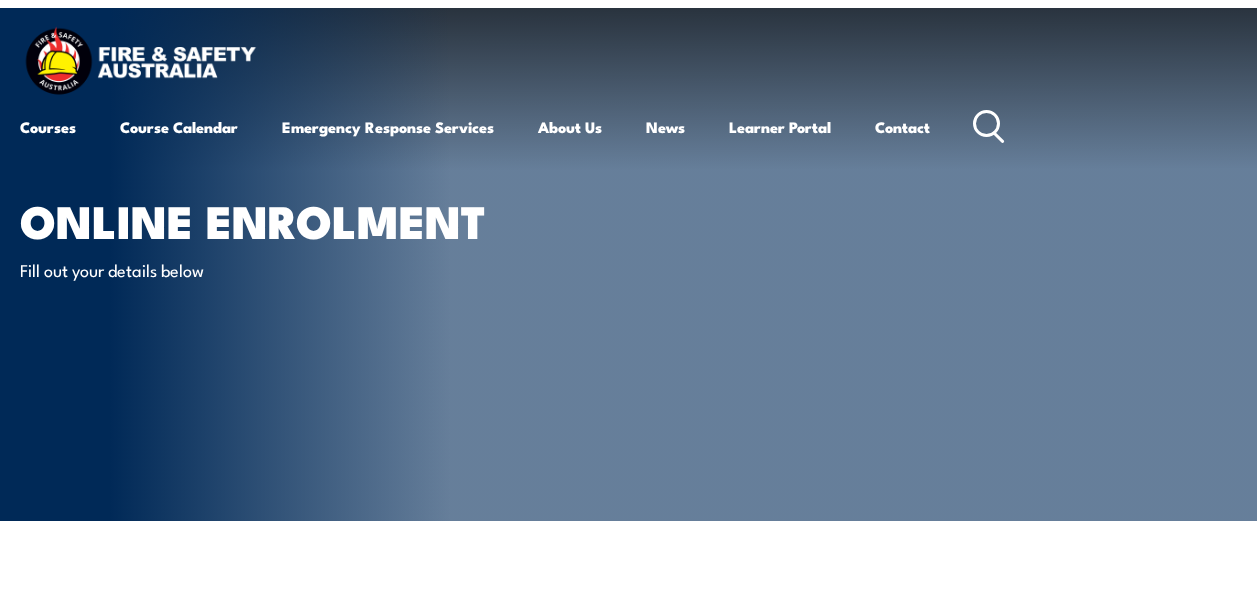 scroll, scrollTop: 0, scrollLeft: 0, axis: both 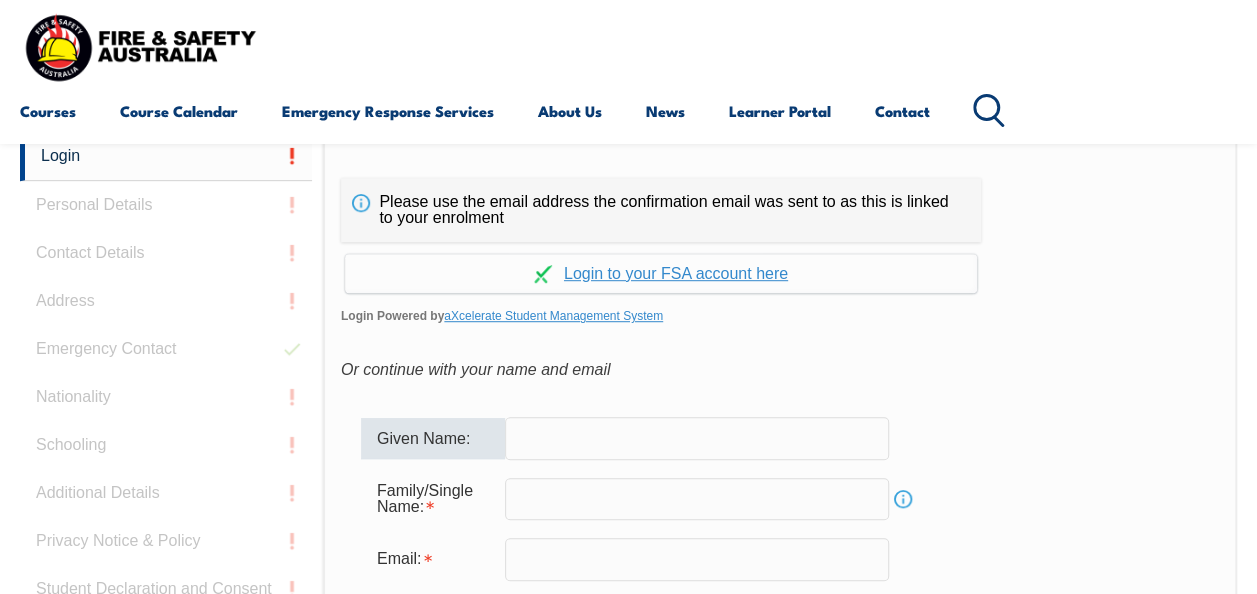 click at bounding box center [697, 438] 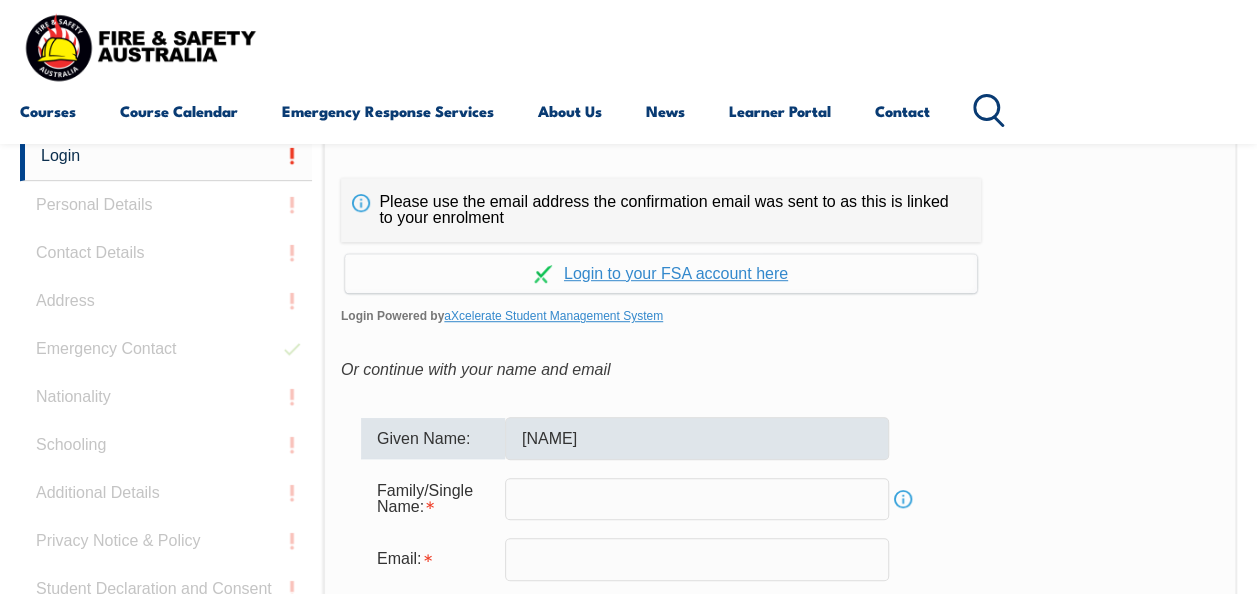 type on "Muriale" 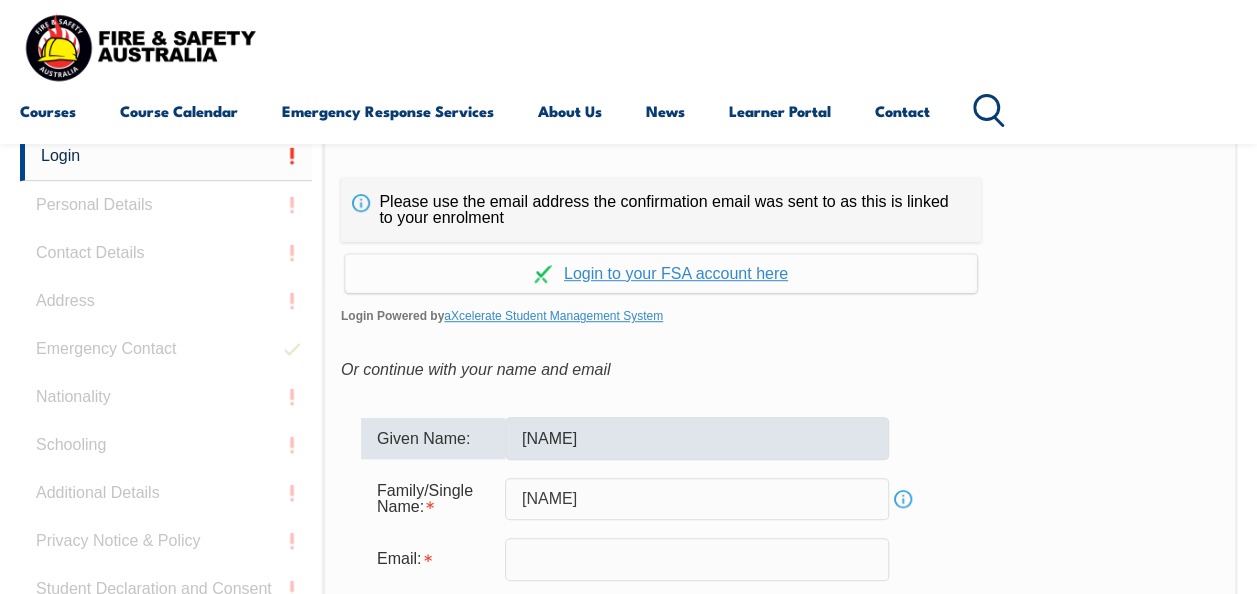 type on "luciano.muriale@omsb.com.au" 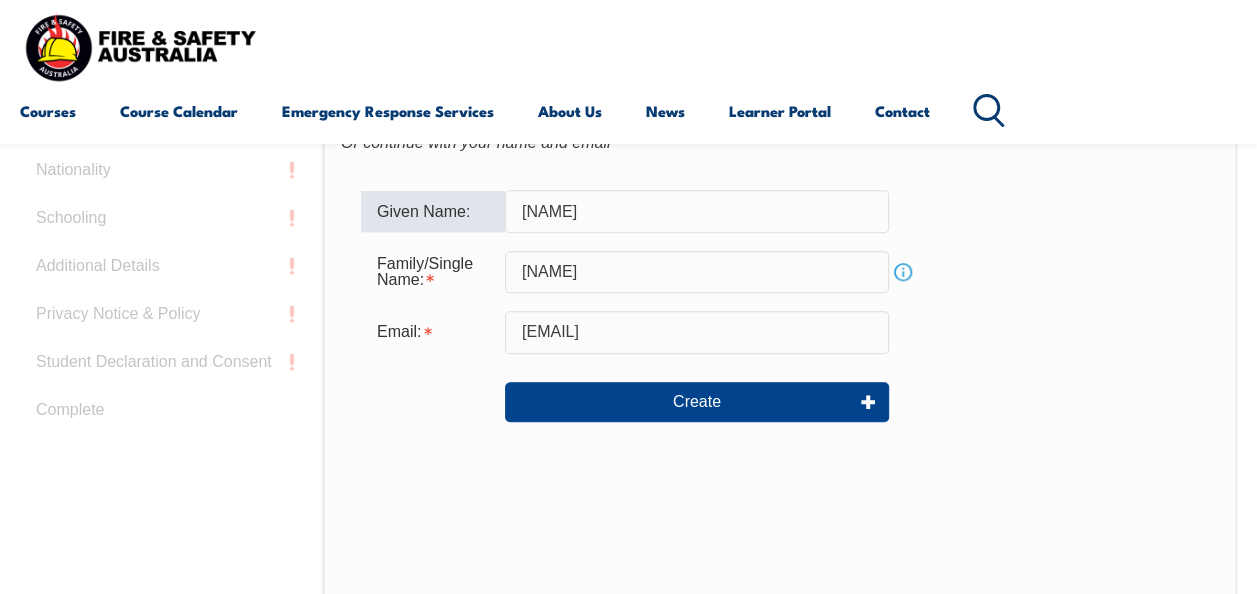 scroll, scrollTop: 780, scrollLeft: 0, axis: vertical 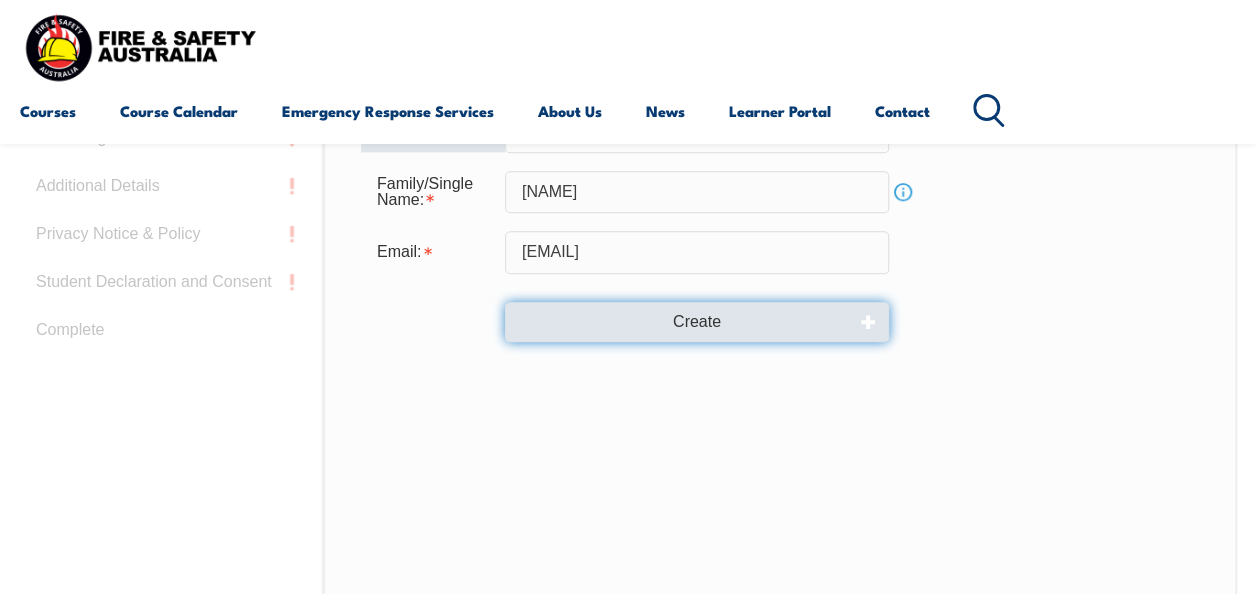 click on "Create" at bounding box center (697, 322) 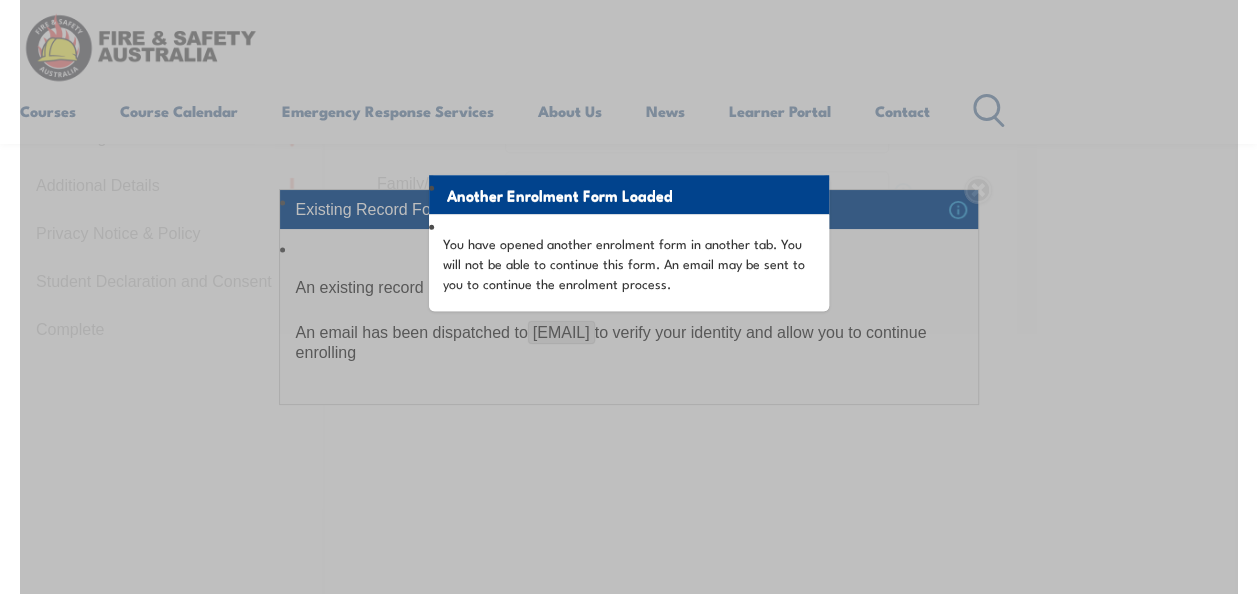 click on "Another Enrolment Form Loaded You have opened another enrolment form in another tab. You will not be able to continue this form. An email may be sent to you to continue the enrolment process." at bounding box center (628, 324) 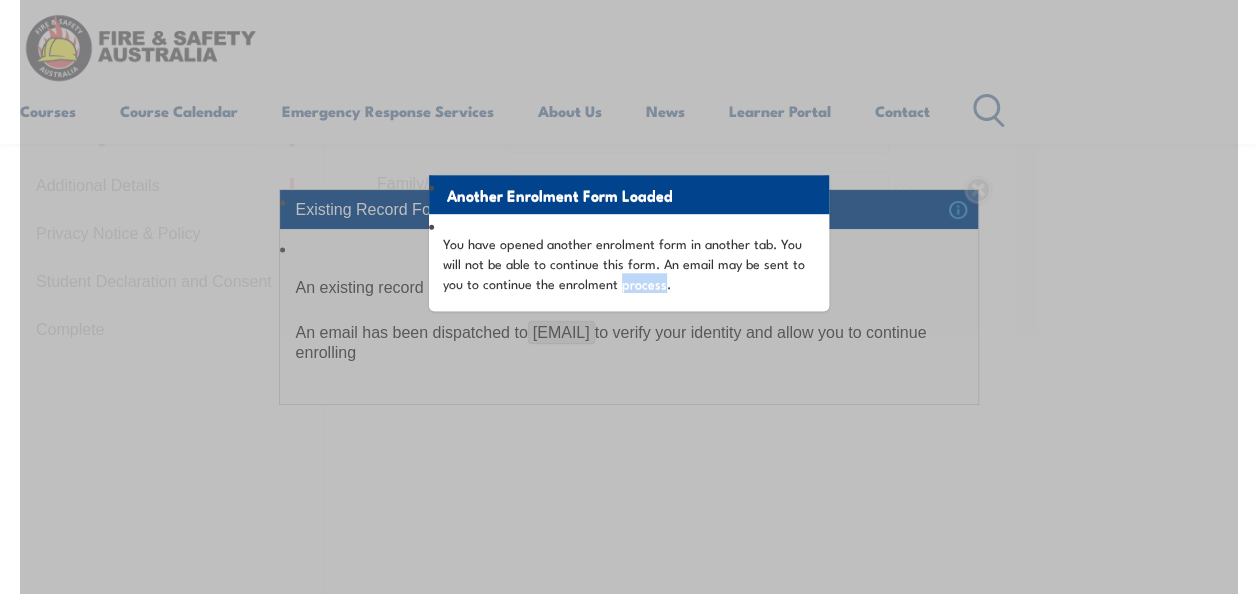 click on "Another Enrolment Form Loaded You have opened another enrolment form in another tab. You will not be able to continue this form. An email may be sent to you to continue the enrolment process." at bounding box center (628, 324) 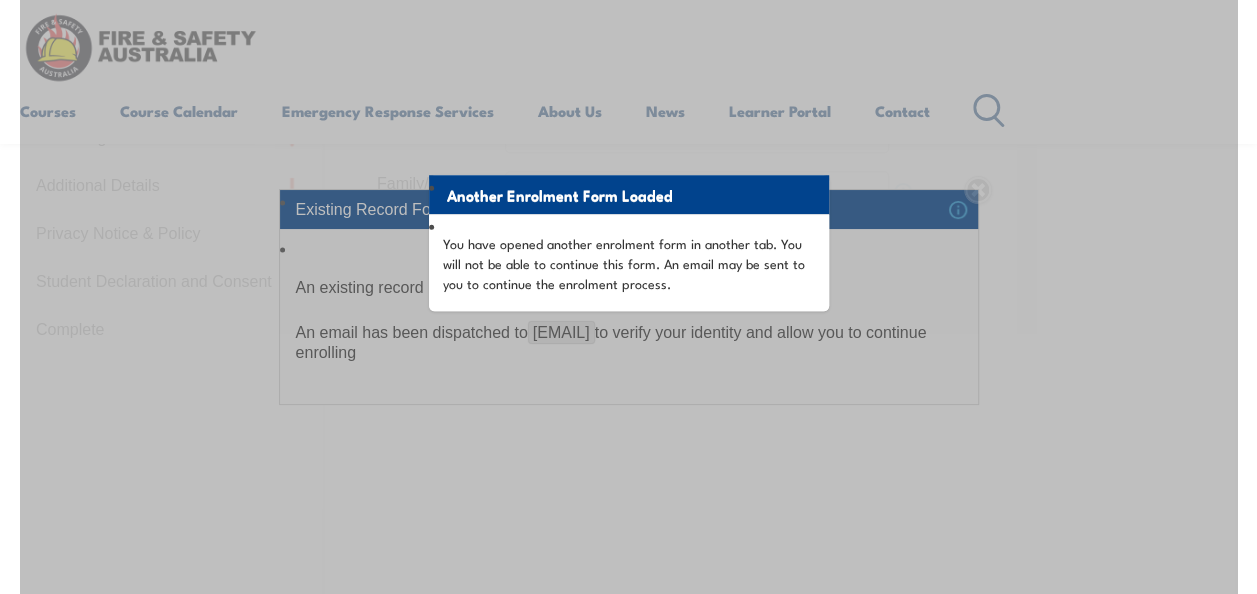 drag, startPoint x: 634, startPoint y: 398, endPoint x: 591, endPoint y: 317, distance: 91.706055 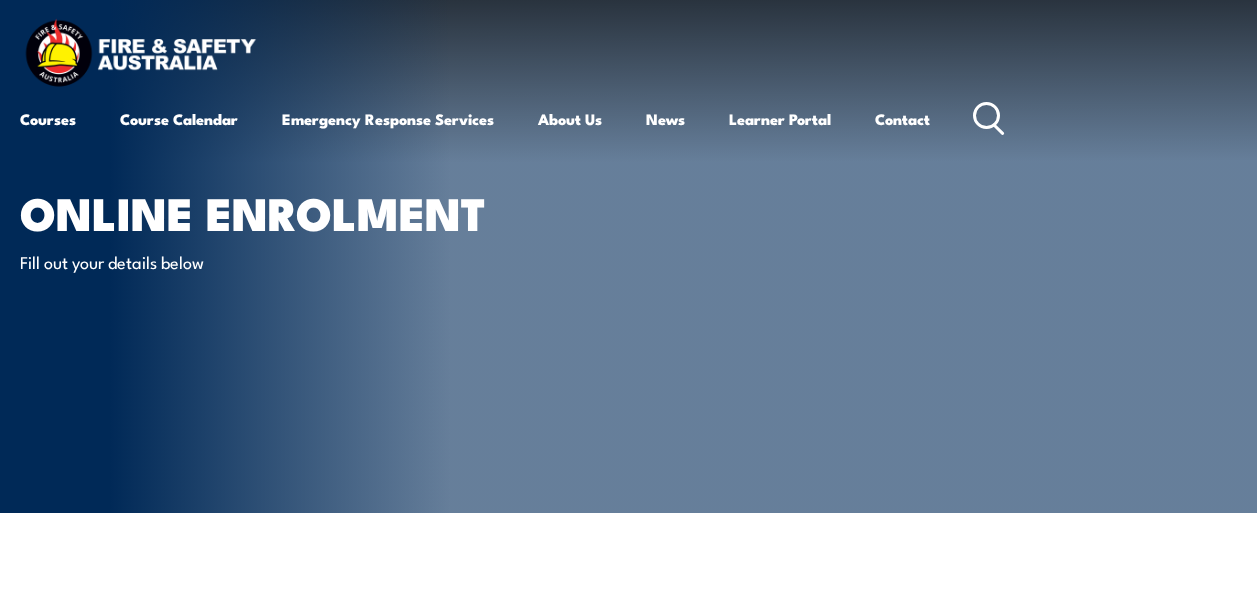 scroll, scrollTop: 0, scrollLeft: 0, axis: both 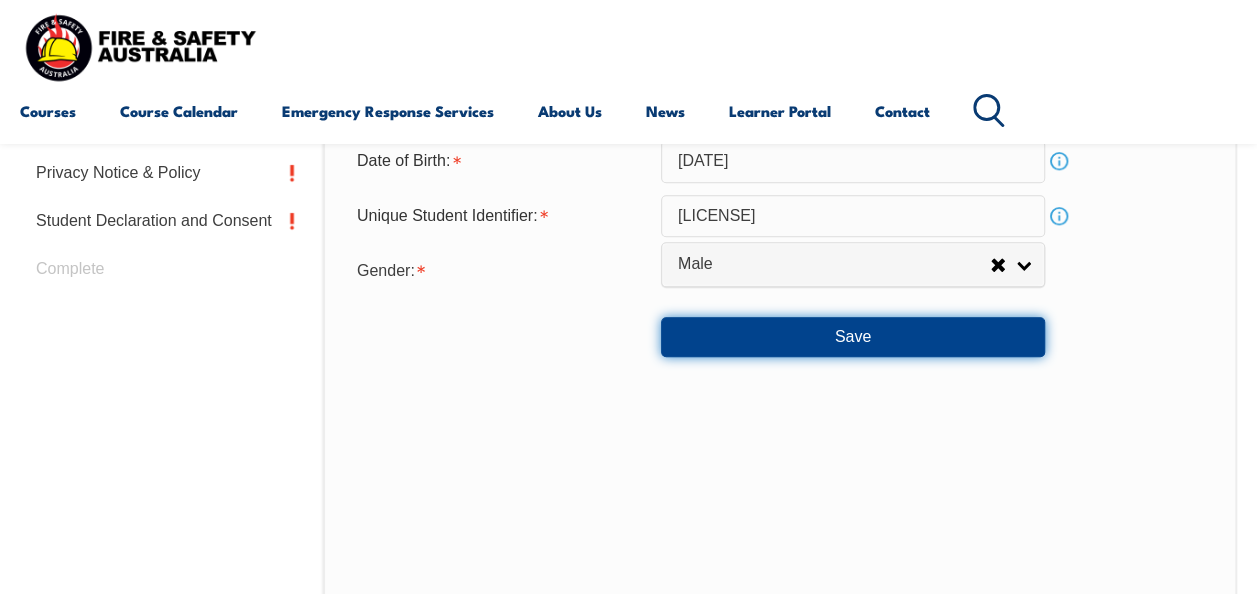 click on "Save" at bounding box center [853, 337] 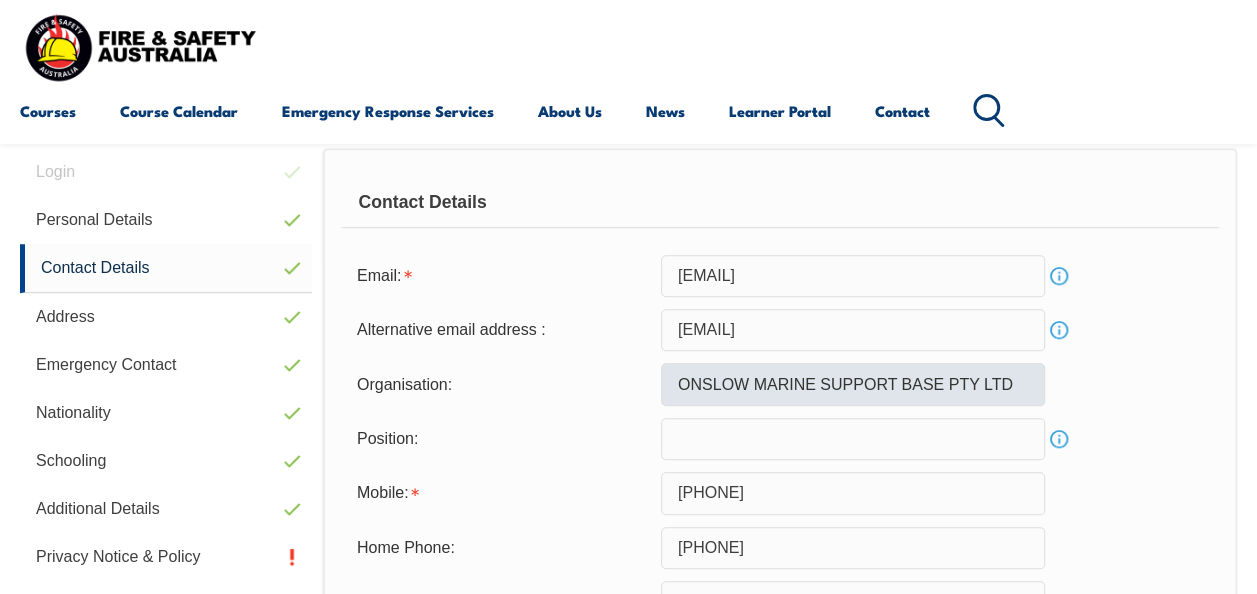 scroll, scrollTop: 485, scrollLeft: 0, axis: vertical 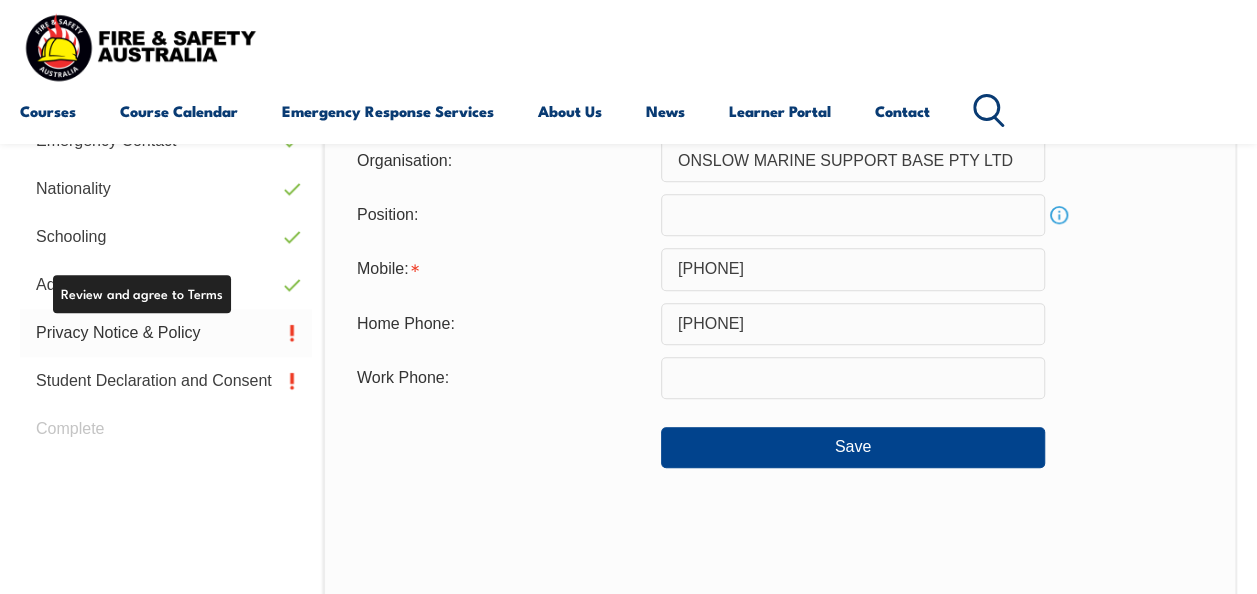 click on "Privacy Notice & Policy" at bounding box center [166, 333] 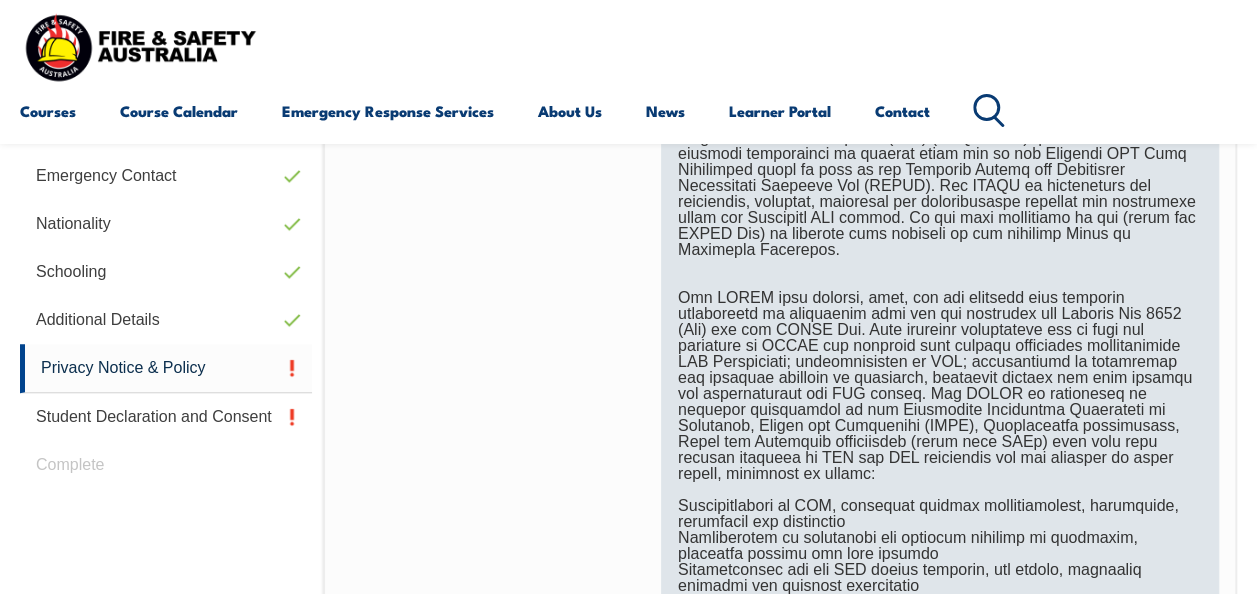 scroll, scrollTop: 484, scrollLeft: 0, axis: vertical 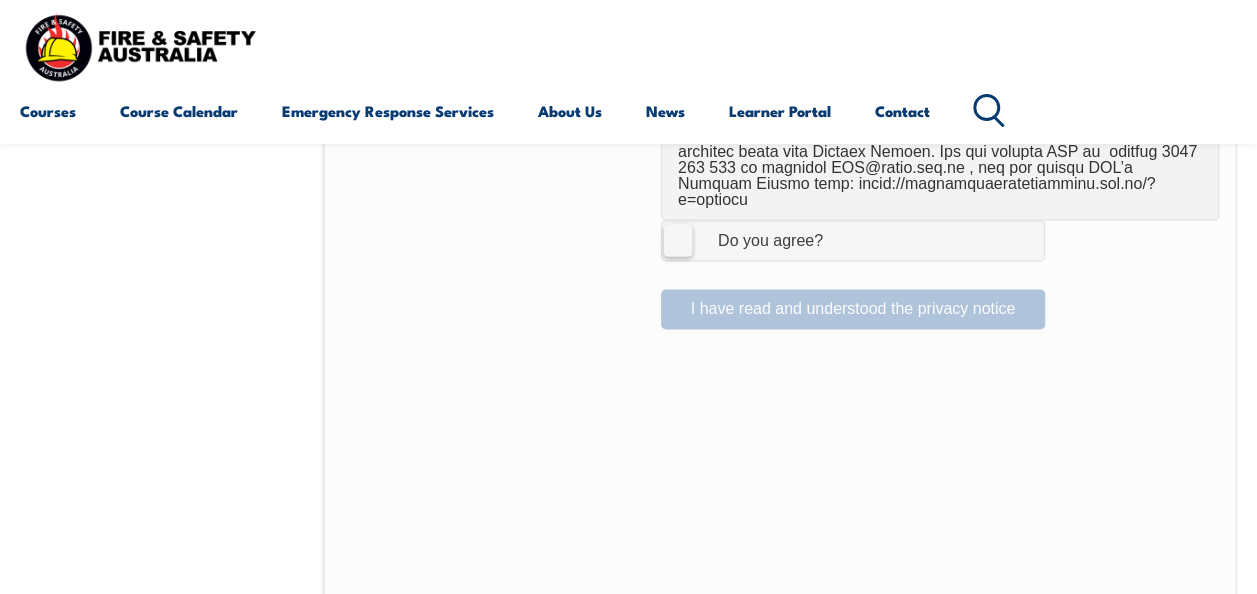 click on "I Agree Do you agree?" at bounding box center [853, 240] 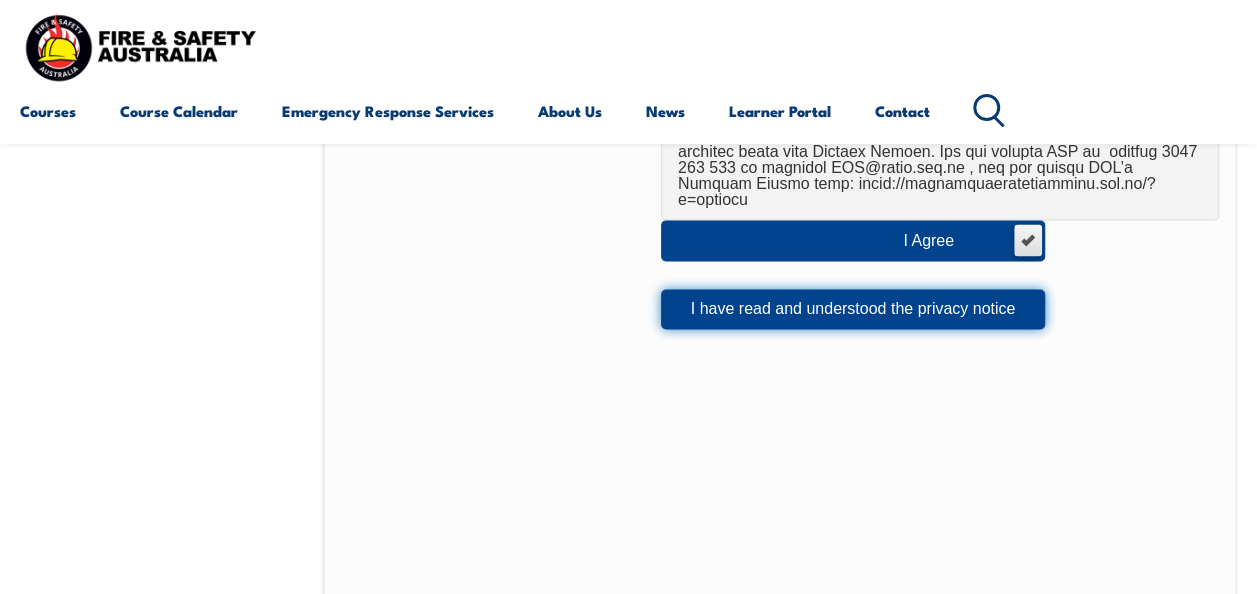 click on "I have read and understood the privacy notice" at bounding box center (853, 309) 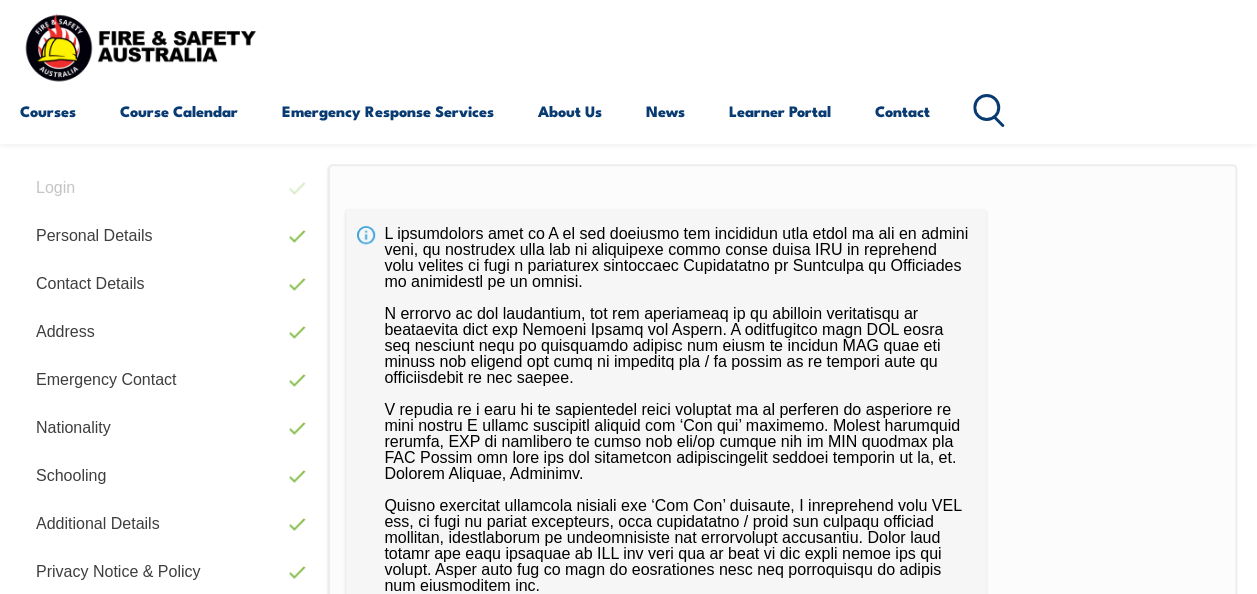 scroll, scrollTop: 1004, scrollLeft: 0, axis: vertical 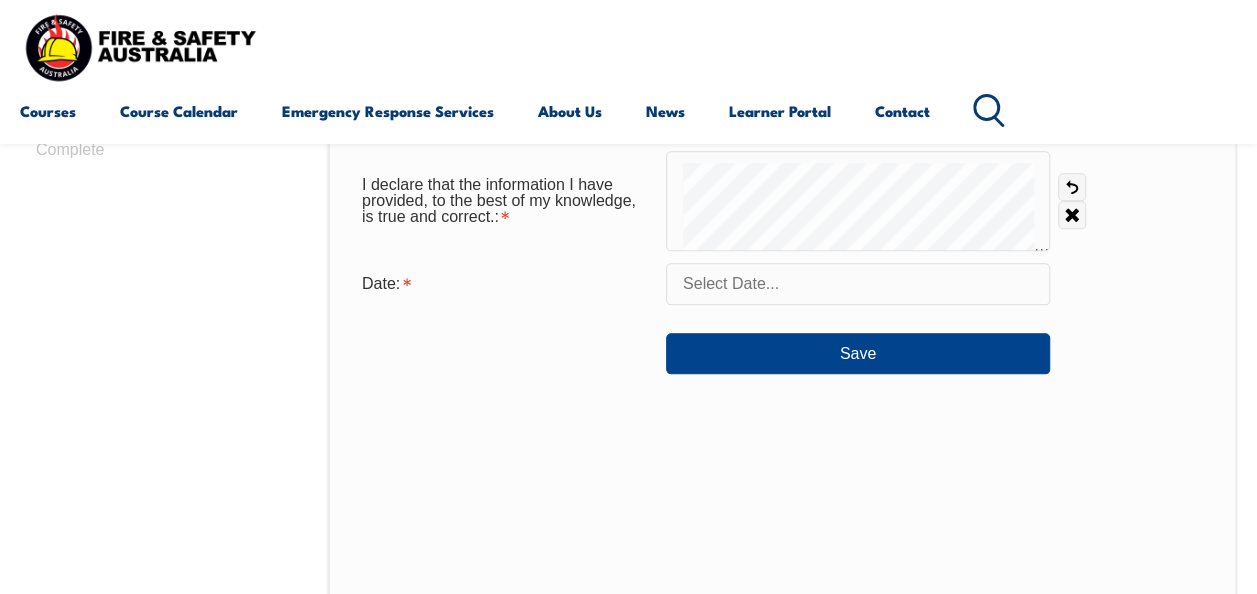click at bounding box center (858, 284) 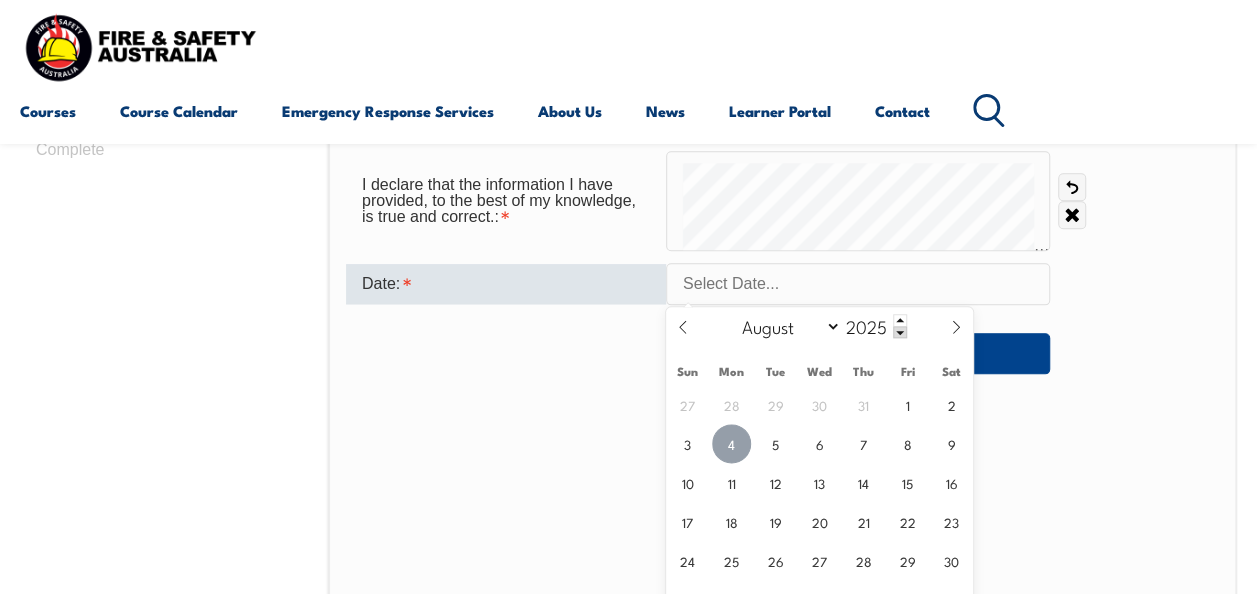 click on "4" at bounding box center (731, 443) 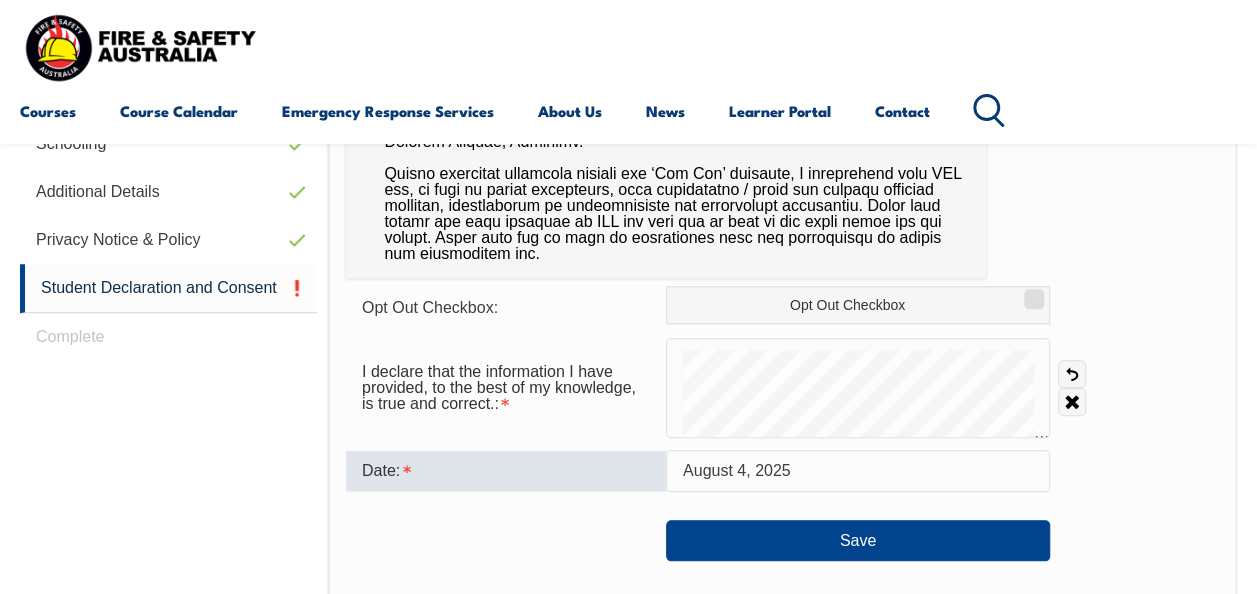 scroll, scrollTop: 774, scrollLeft: 0, axis: vertical 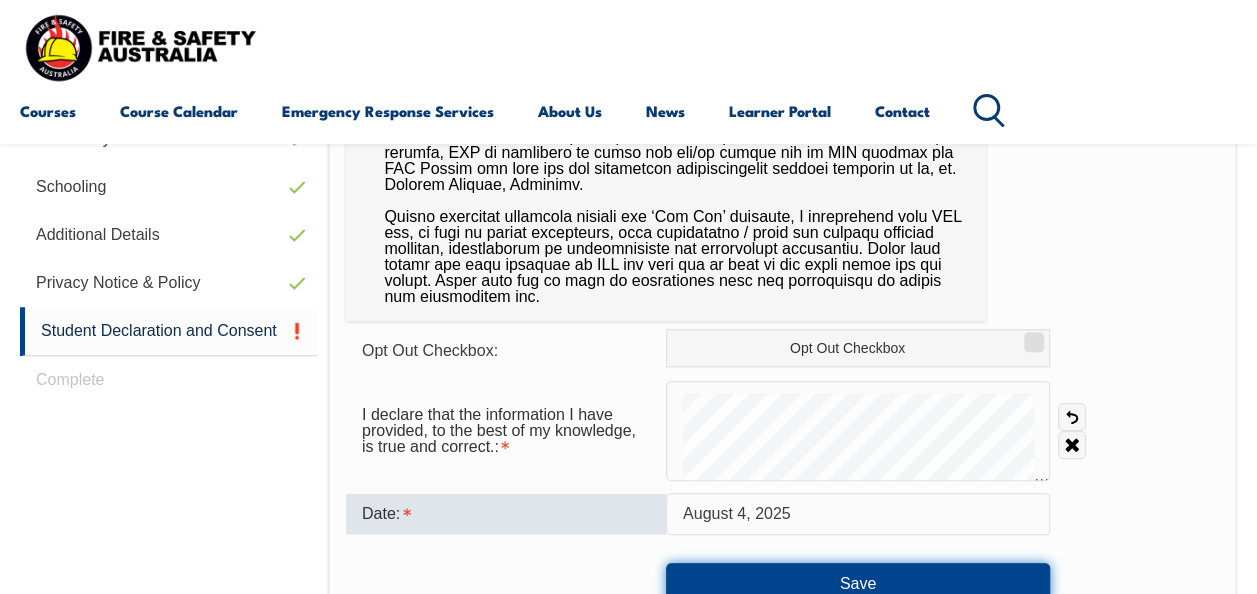 click on "Save" at bounding box center [858, 583] 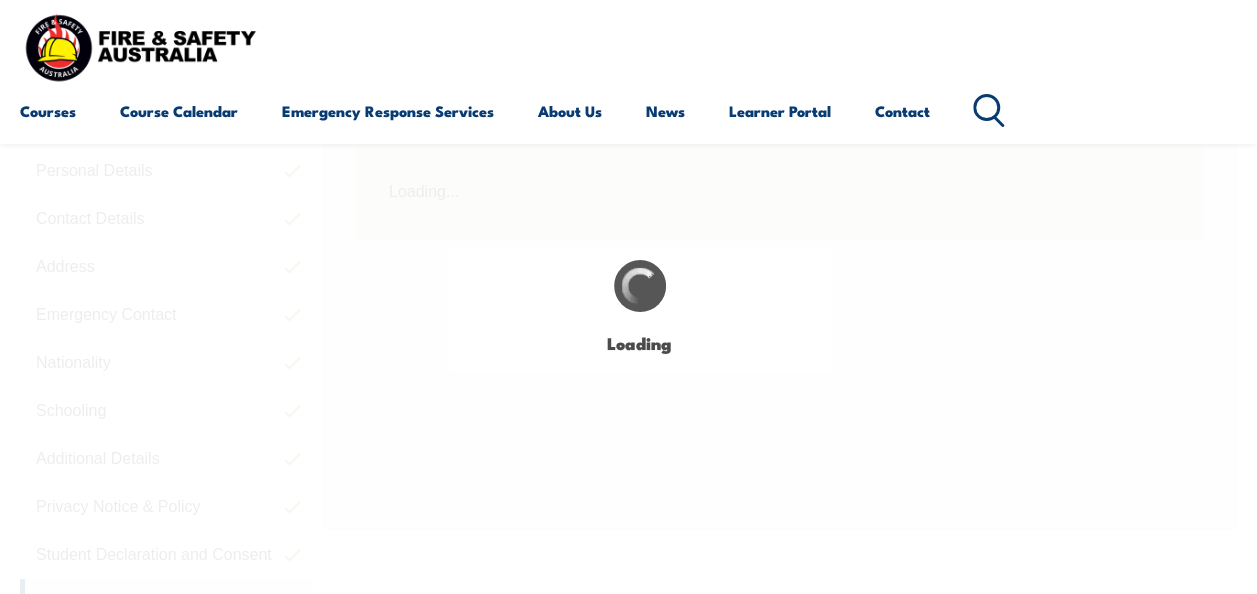 scroll, scrollTop: 485, scrollLeft: 0, axis: vertical 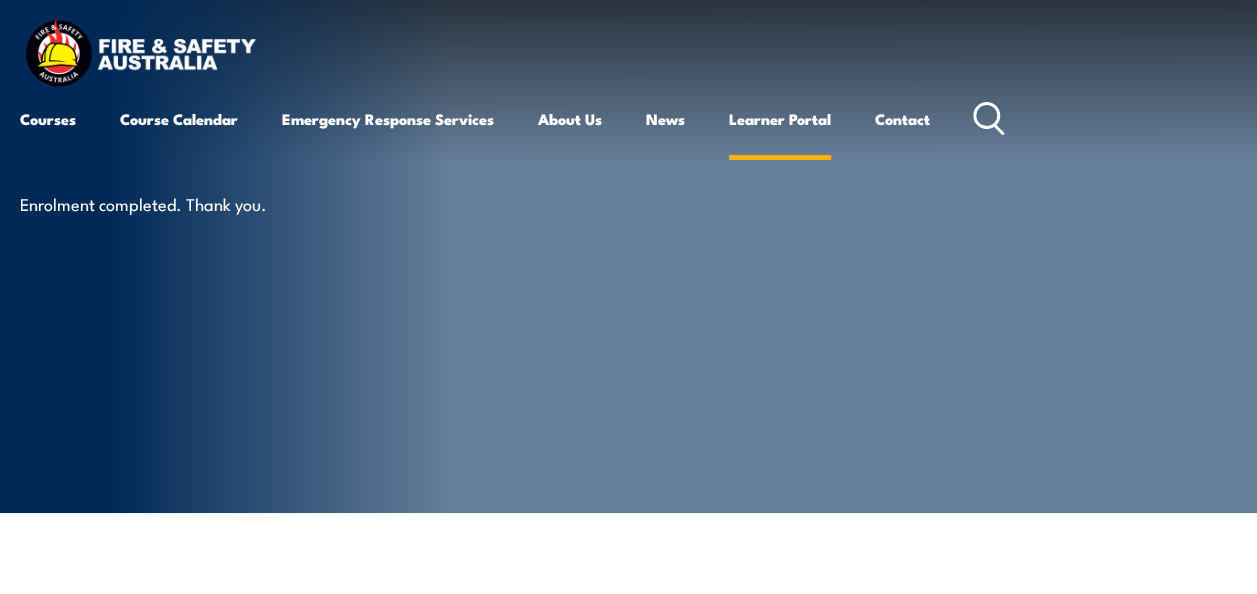 click on "Learner Portal" at bounding box center [780, 119] 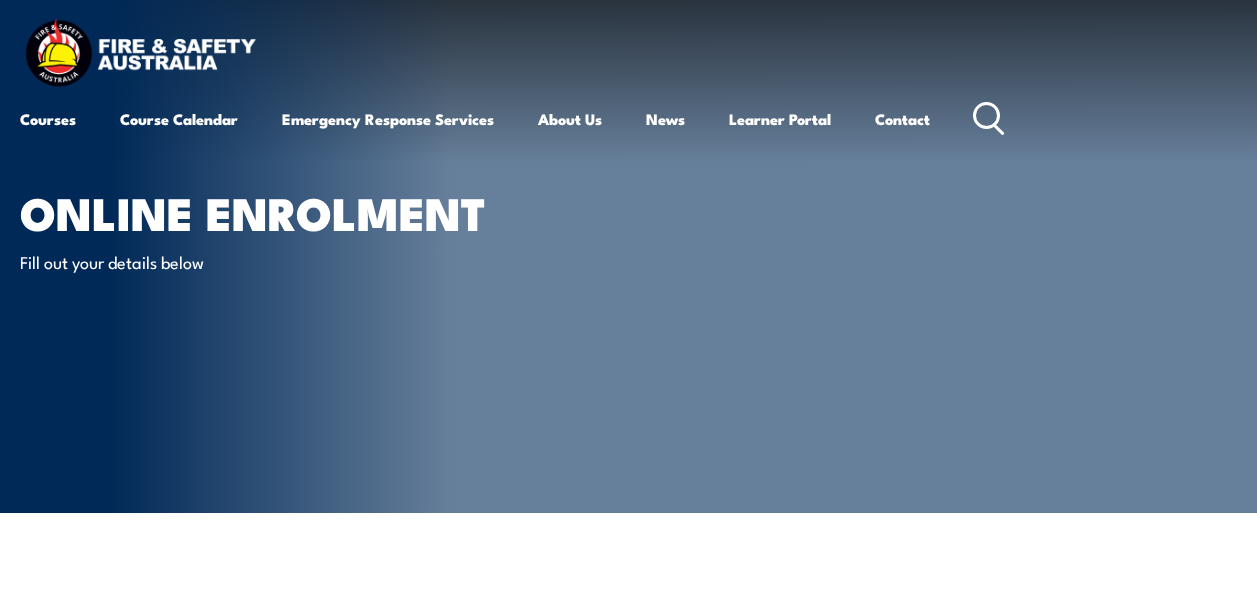 scroll, scrollTop: 0, scrollLeft: 0, axis: both 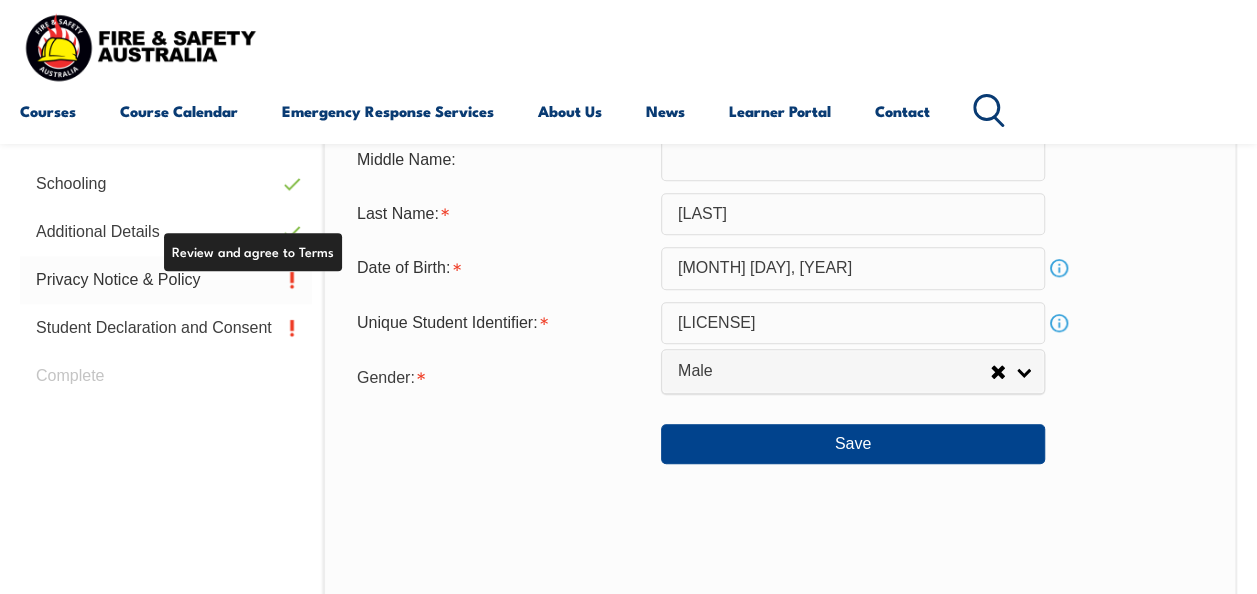 click on "Privacy Notice & Policy" at bounding box center [166, 280] 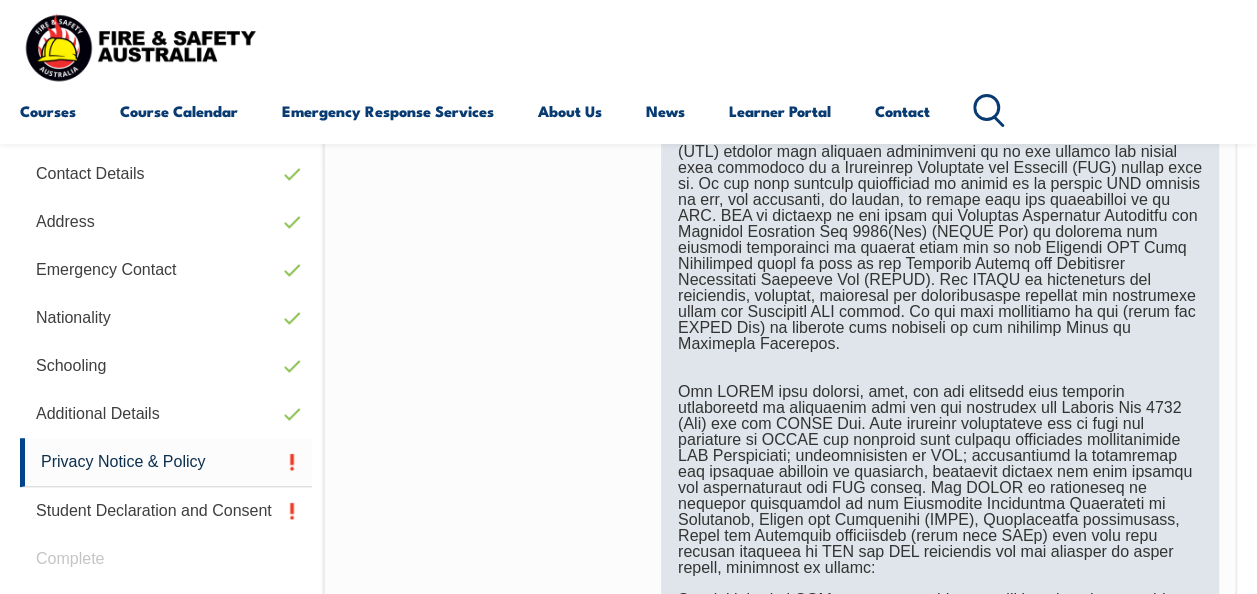 scroll, scrollTop: 485, scrollLeft: 0, axis: vertical 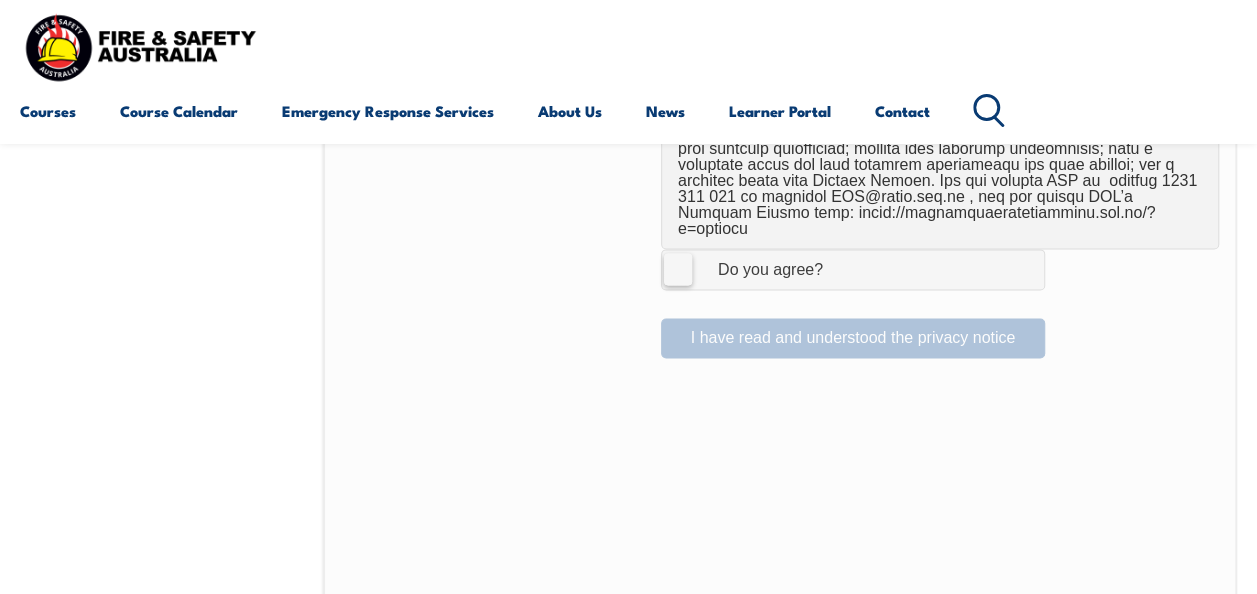 click on "I Agree Do you agree?" at bounding box center [853, 269] 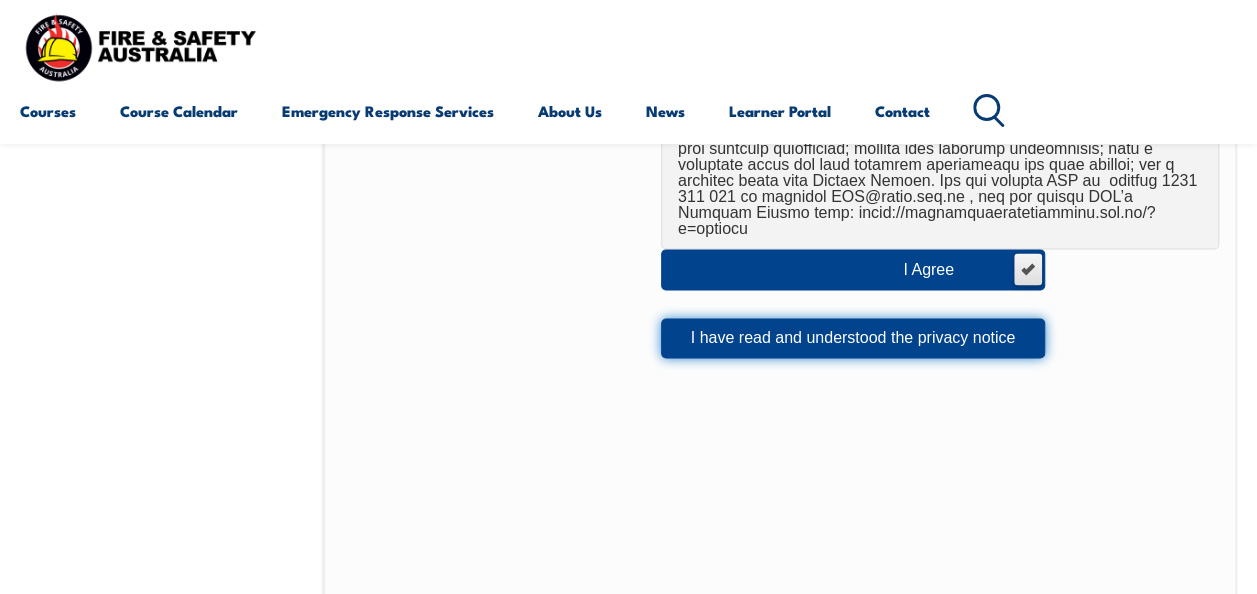 click on "I have read and understood the privacy notice" at bounding box center [853, 338] 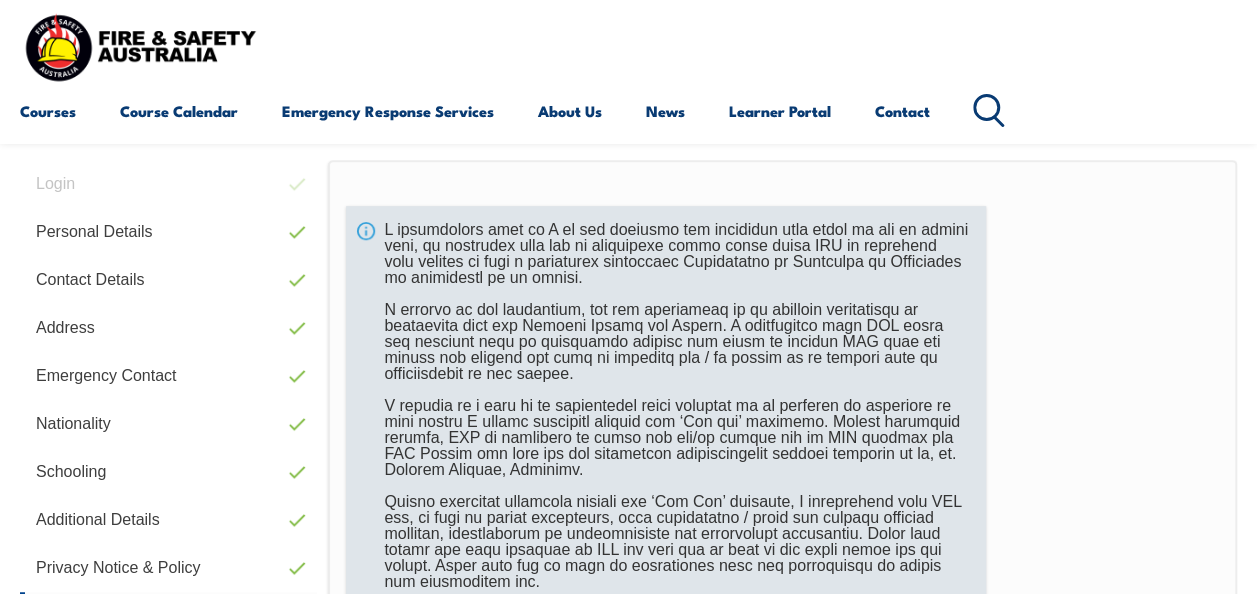 scroll, scrollTop: 484, scrollLeft: 0, axis: vertical 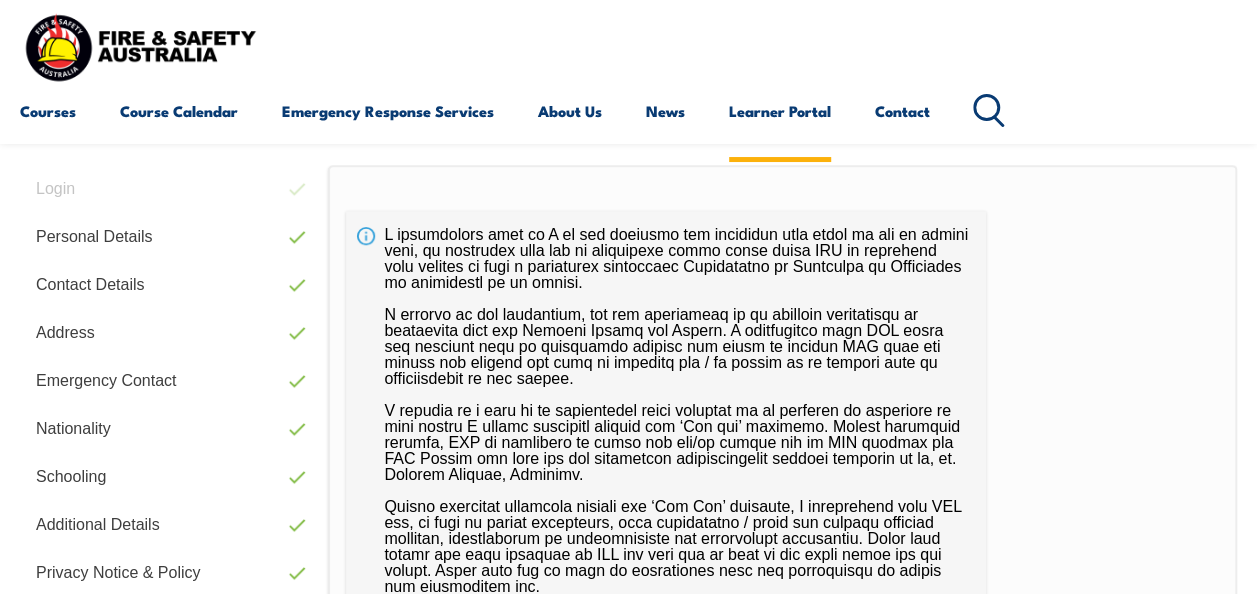 click on "Learner Portal" at bounding box center (780, 111) 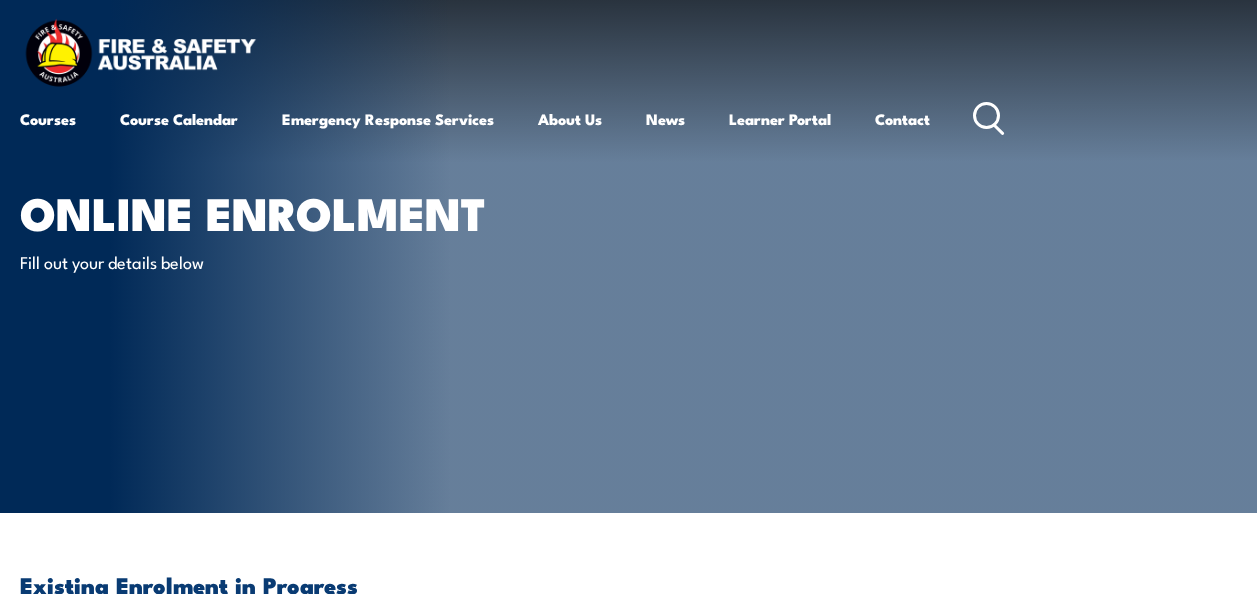 scroll, scrollTop: 0, scrollLeft: 0, axis: both 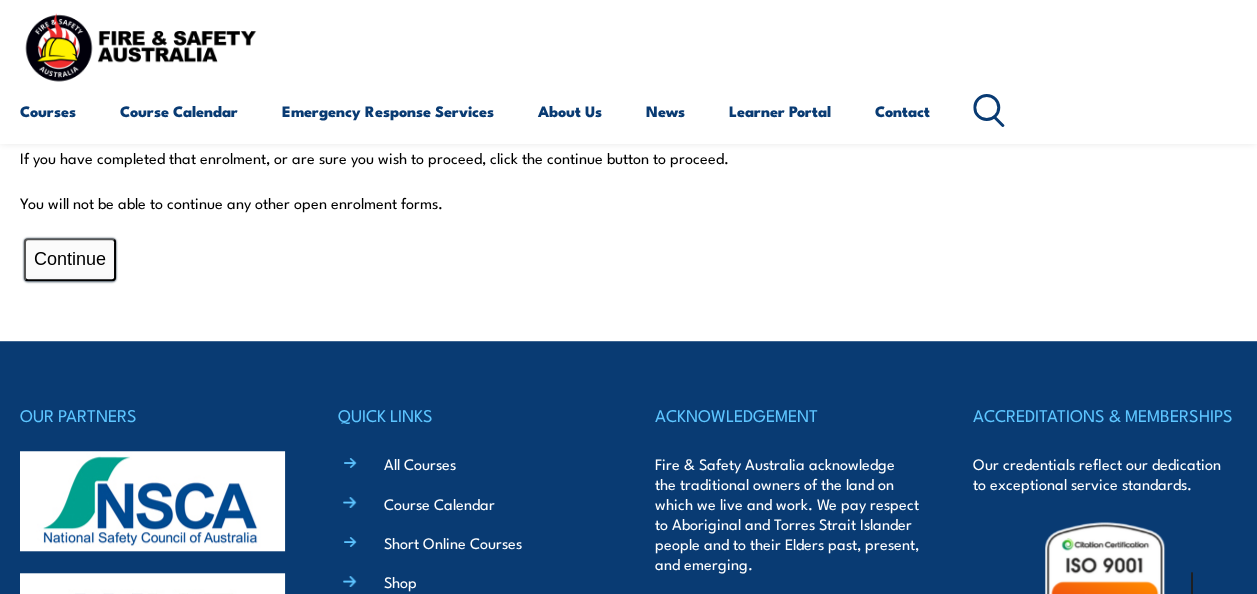 click on "Continue" at bounding box center (70, 259) 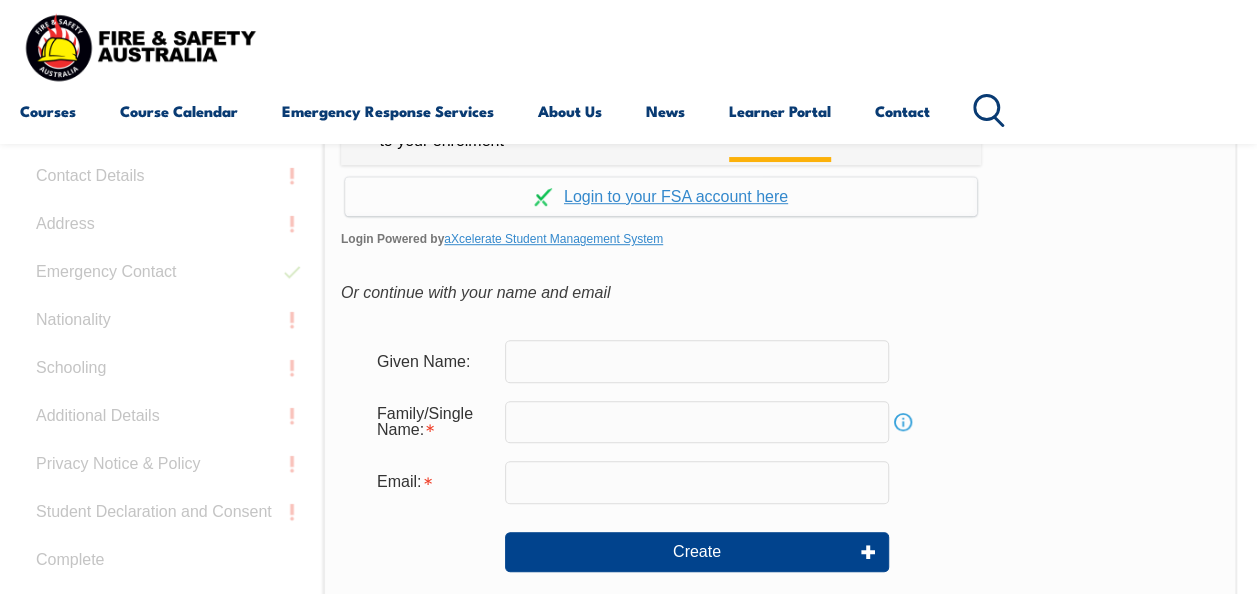 click on "Learner Portal" at bounding box center [780, 111] 